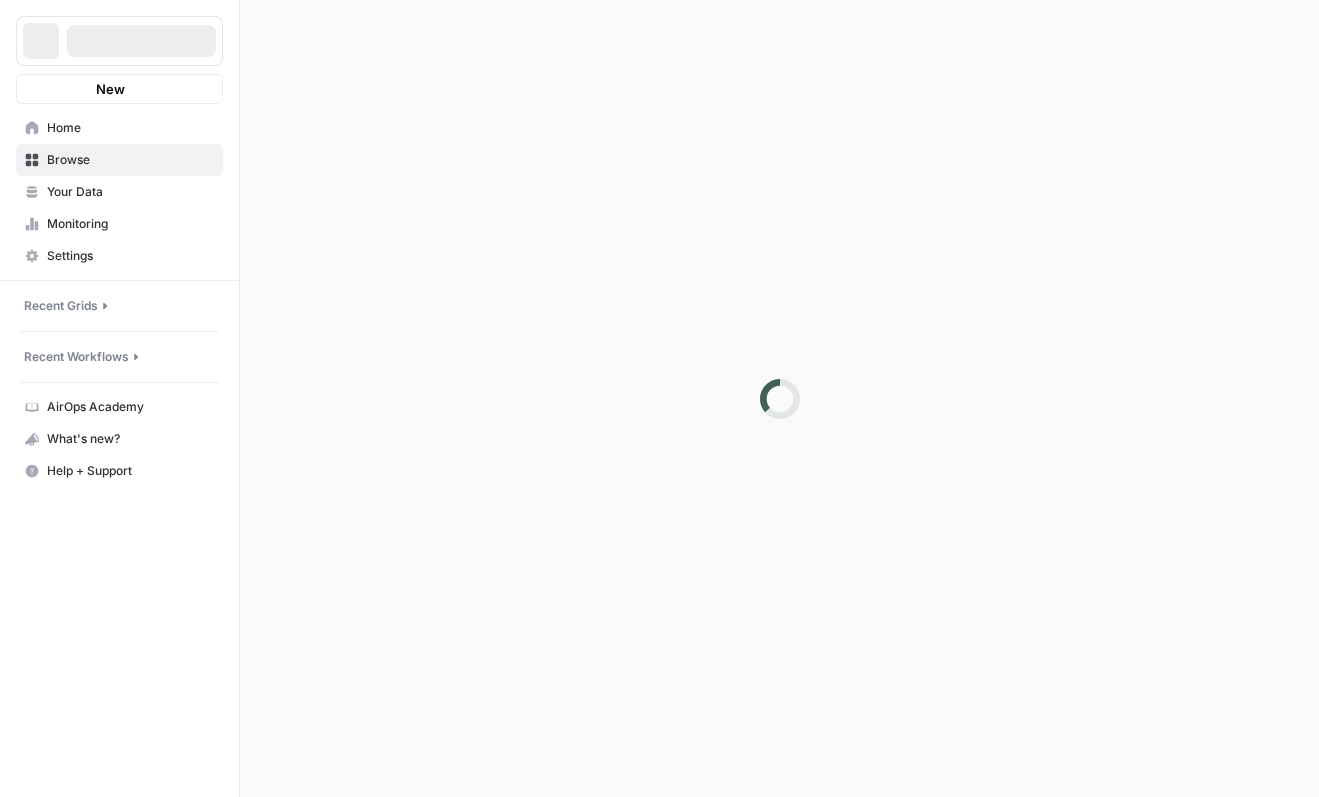 scroll, scrollTop: 0, scrollLeft: 0, axis: both 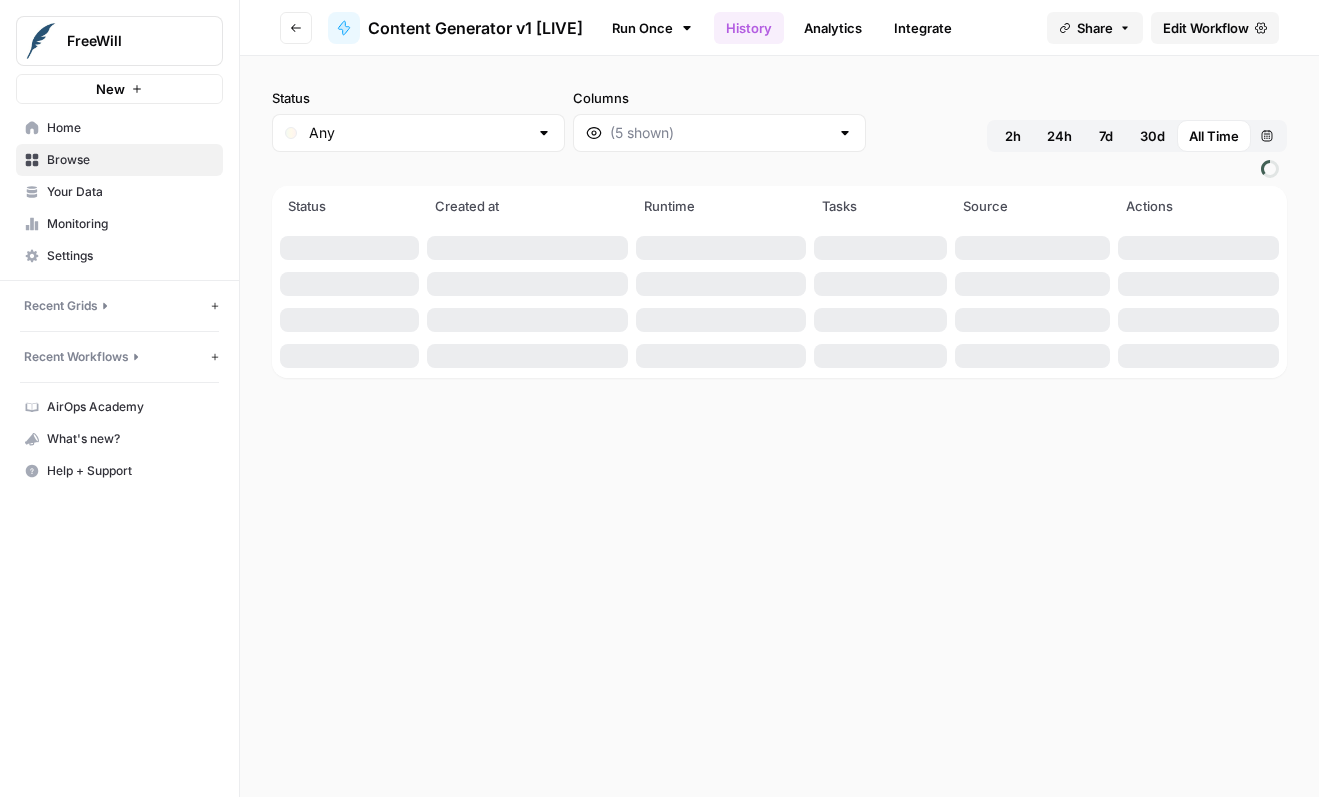 click on "Go back Content Generator v1 [LIVE] Run Once History Analytics Integrate Share Edit Workflow" at bounding box center [779, 28] 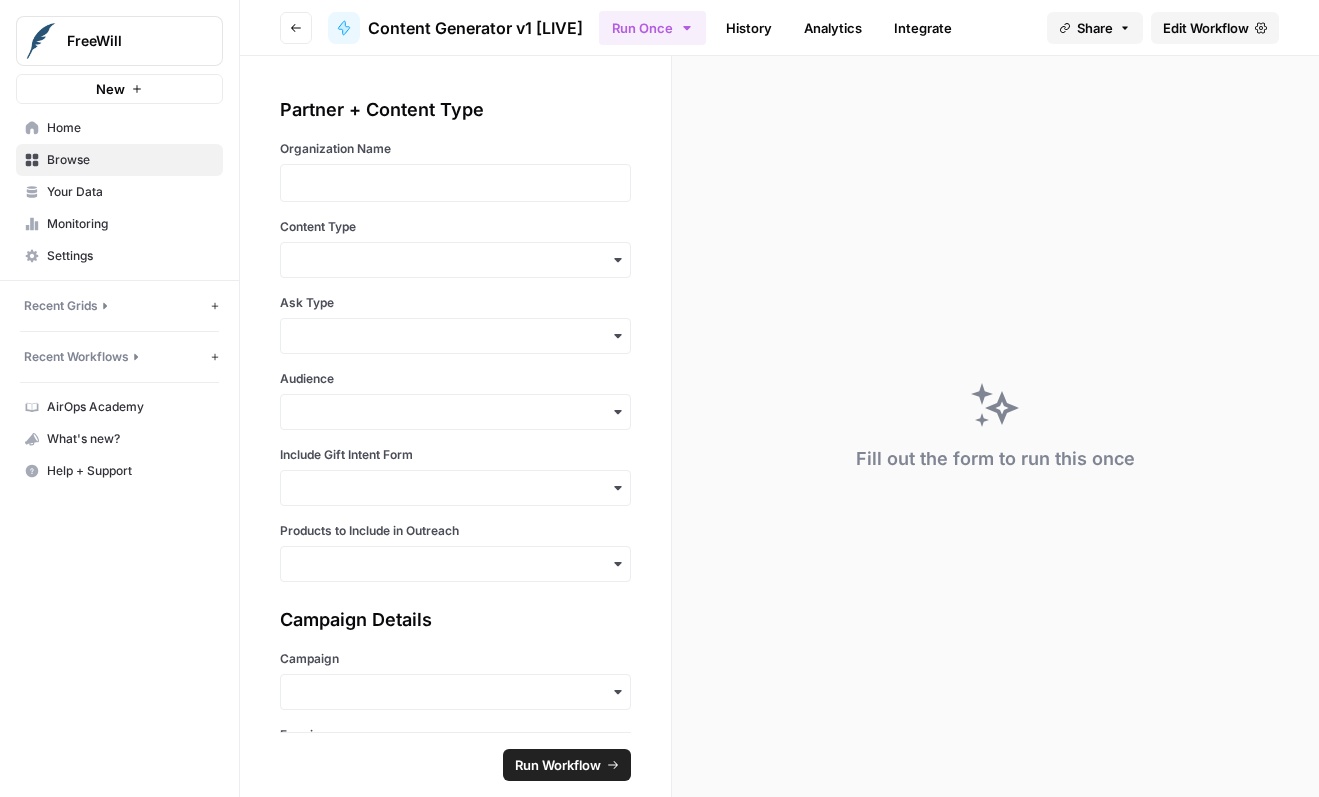 click at bounding box center (455, 183) 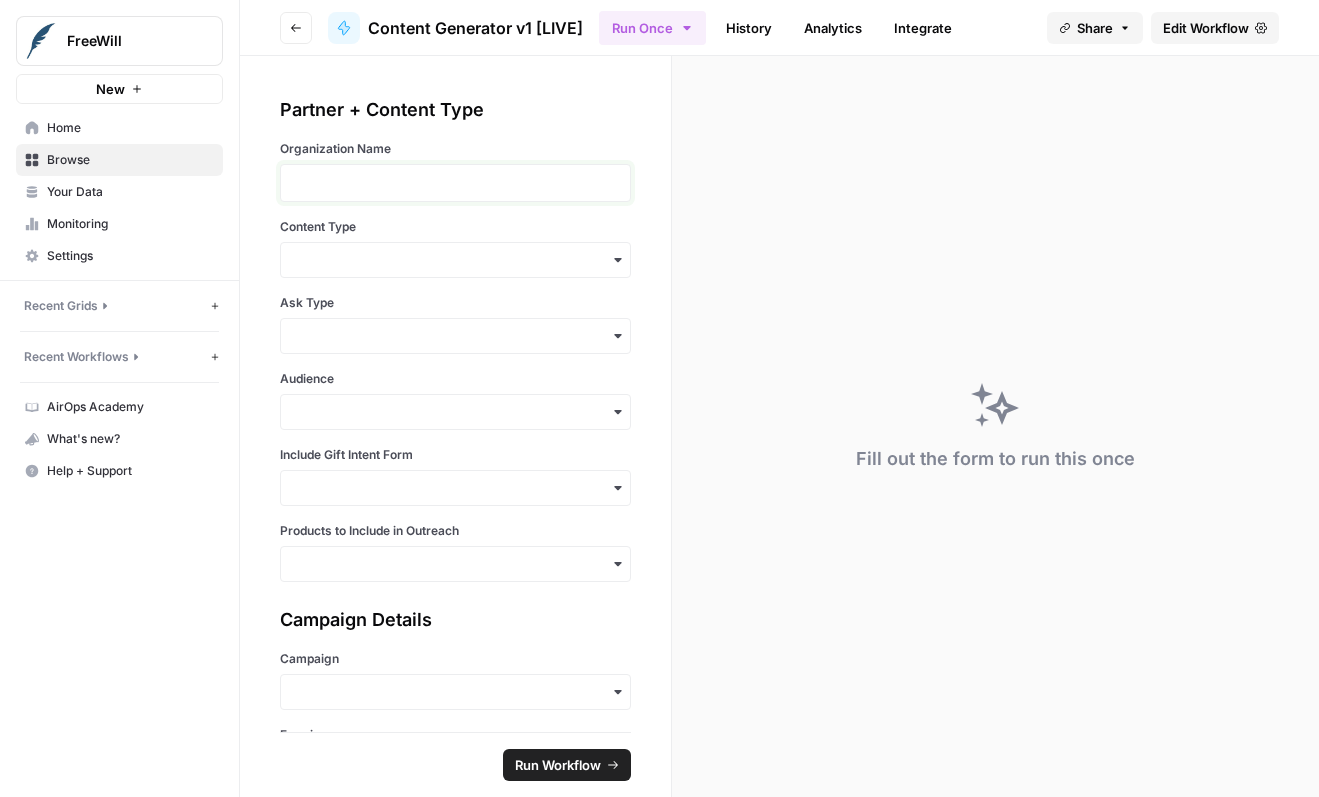 click at bounding box center [455, 183] 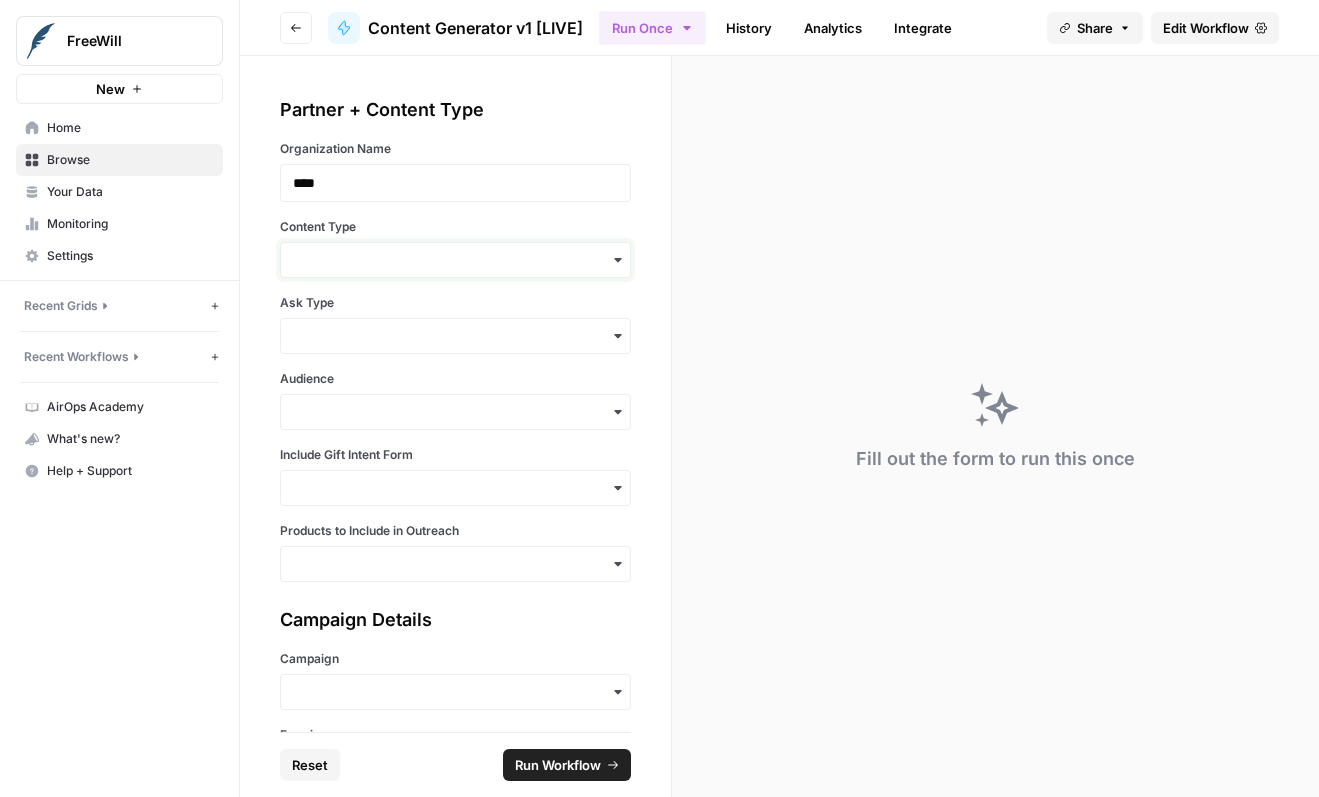 click on "Content Type" at bounding box center [455, 260] 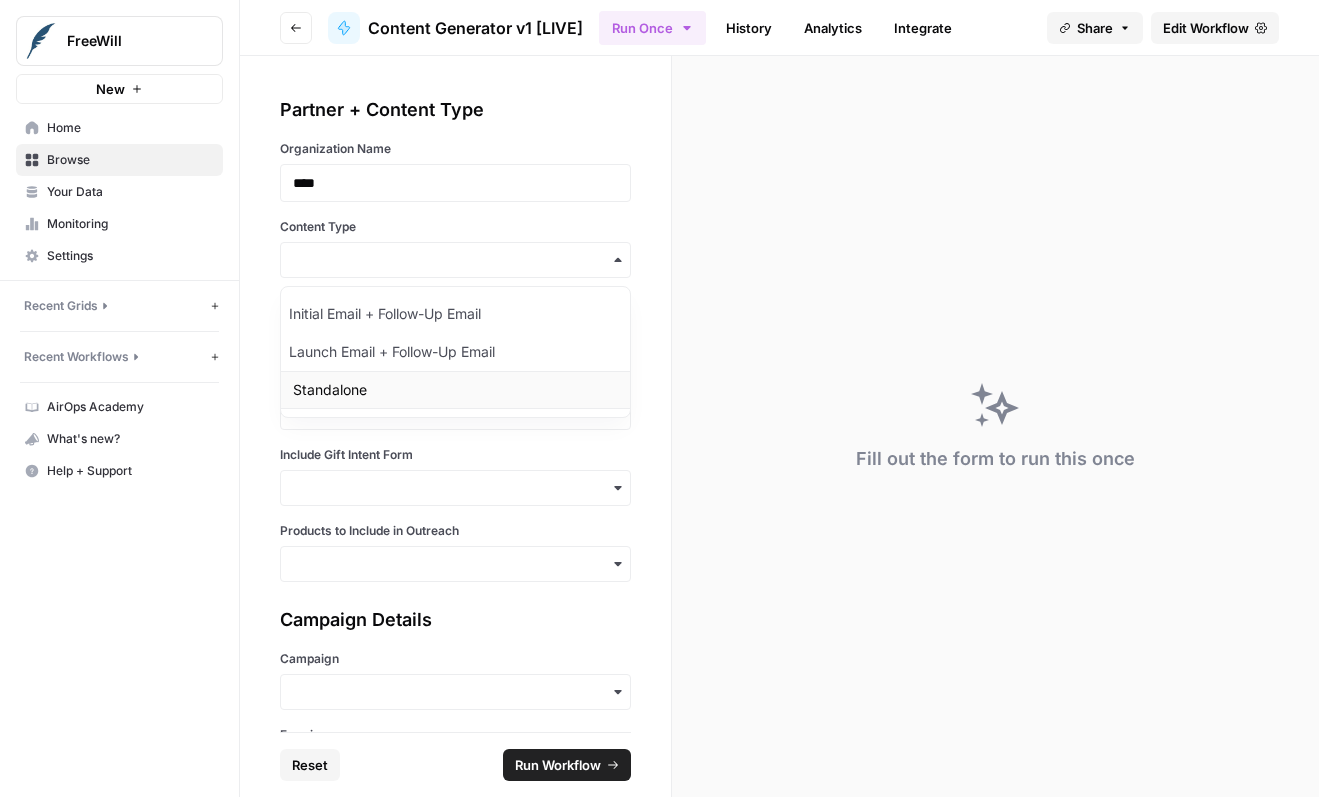 click on "Standalone" at bounding box center [455, 390] 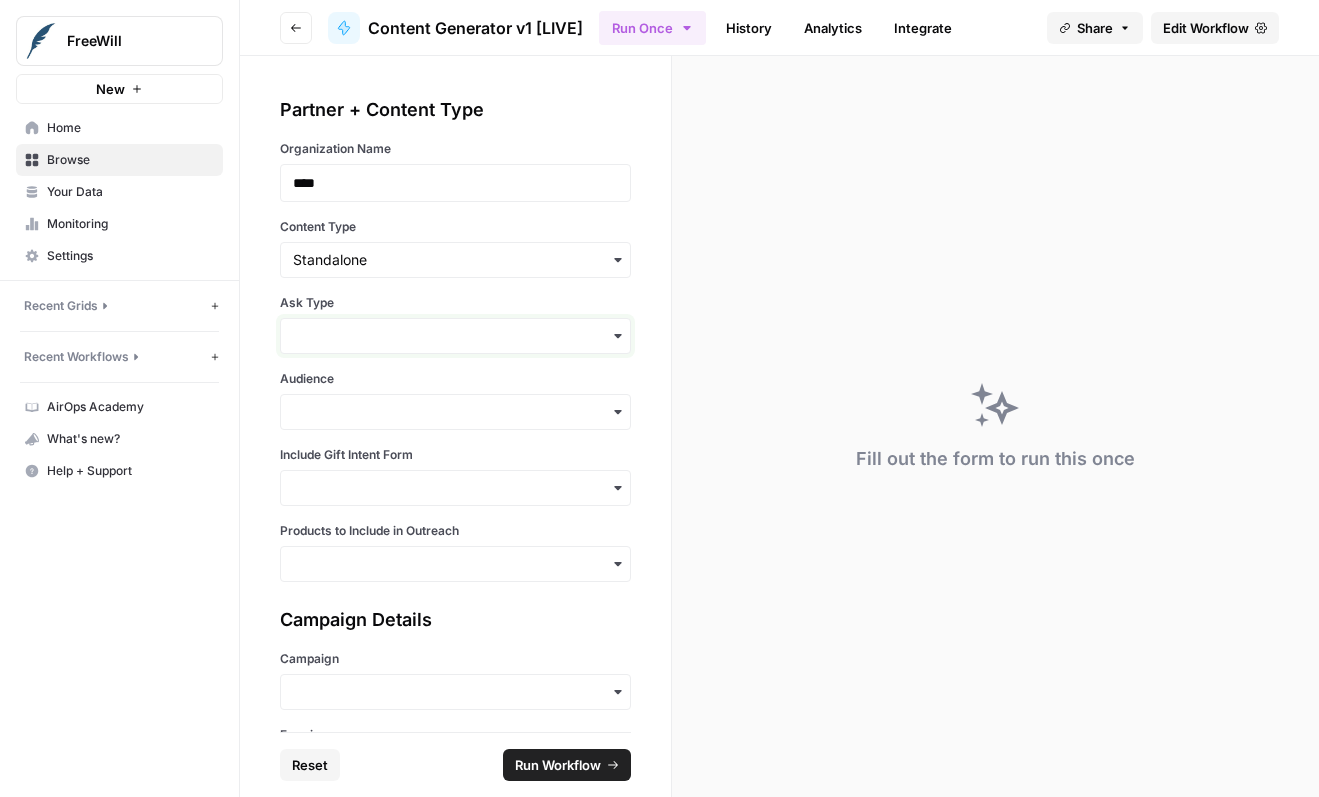 click on "Ask Type" at bounding box center [455, 336] 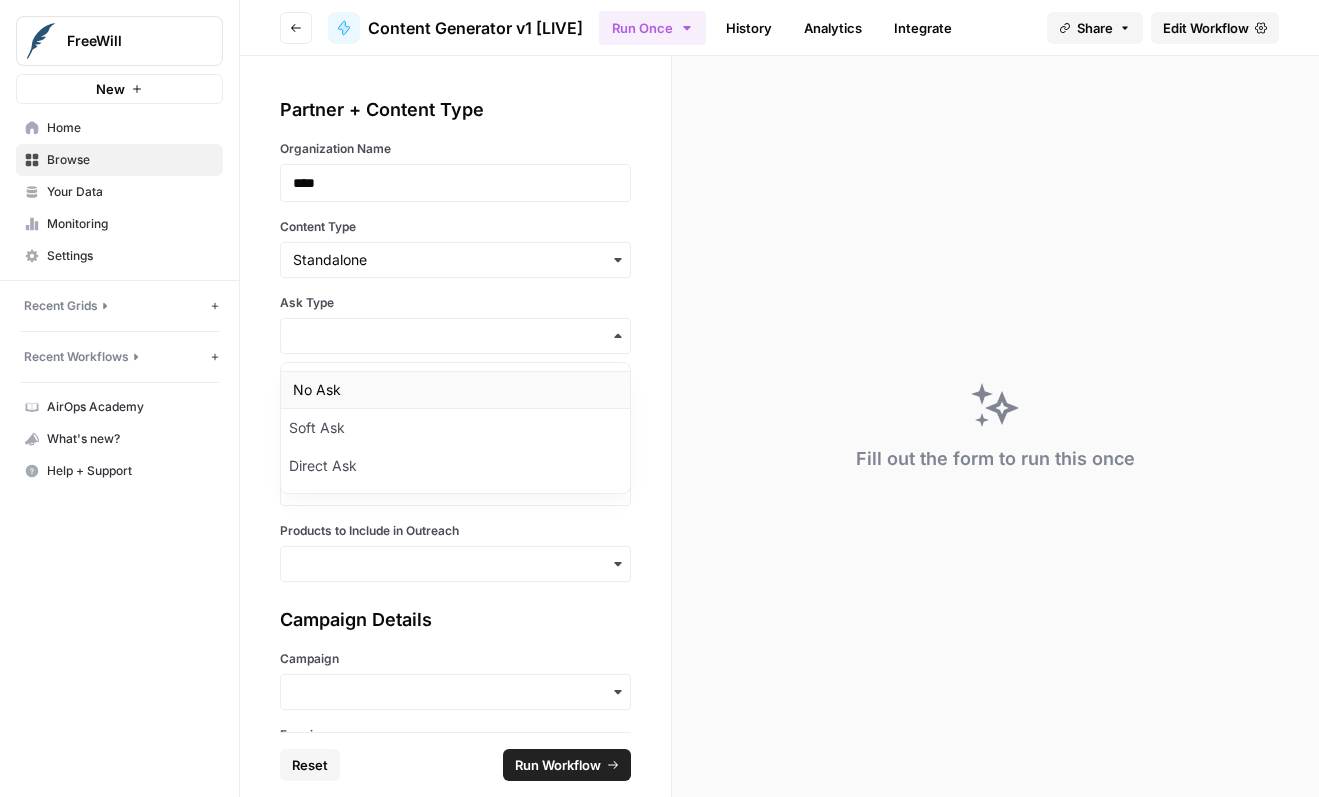 click on "No Ask" at bounding box center (455, 390) 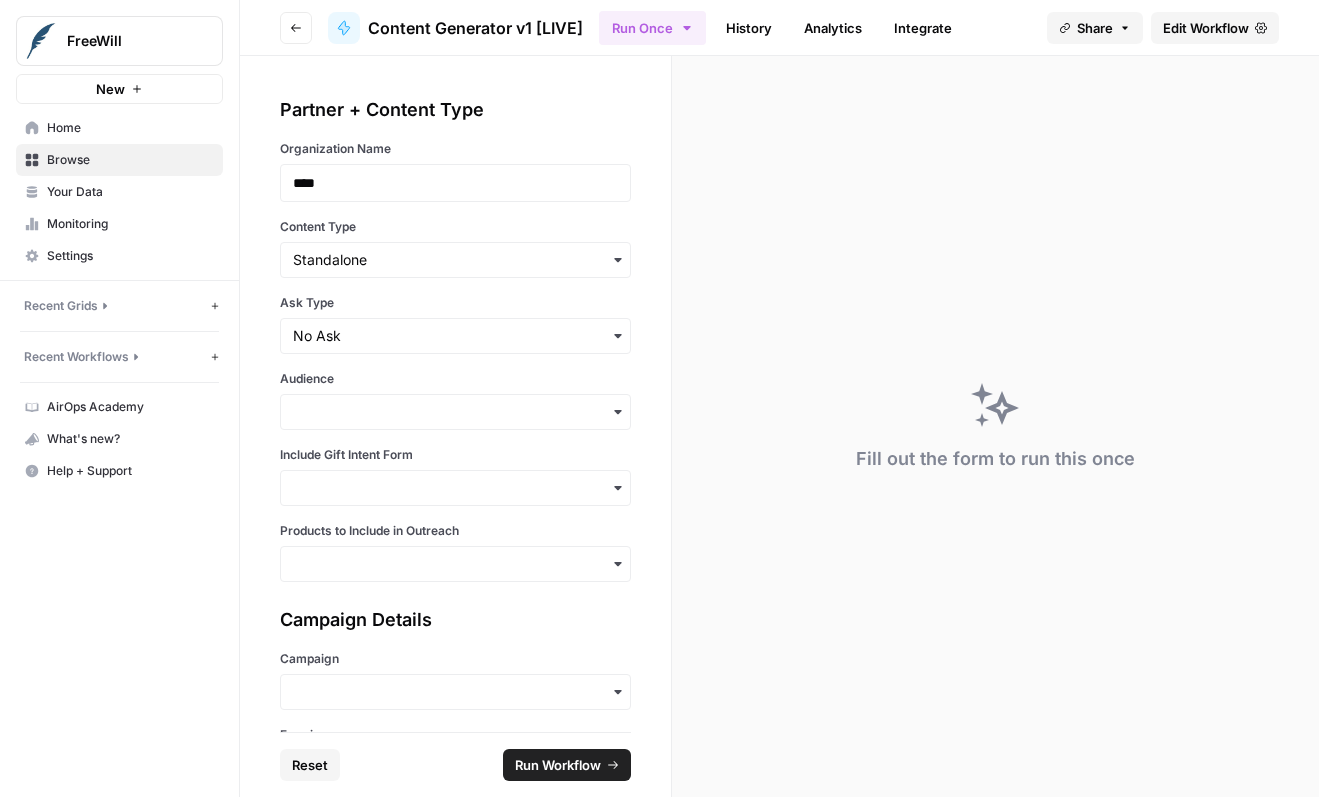 click at bounding box center [455, 412] 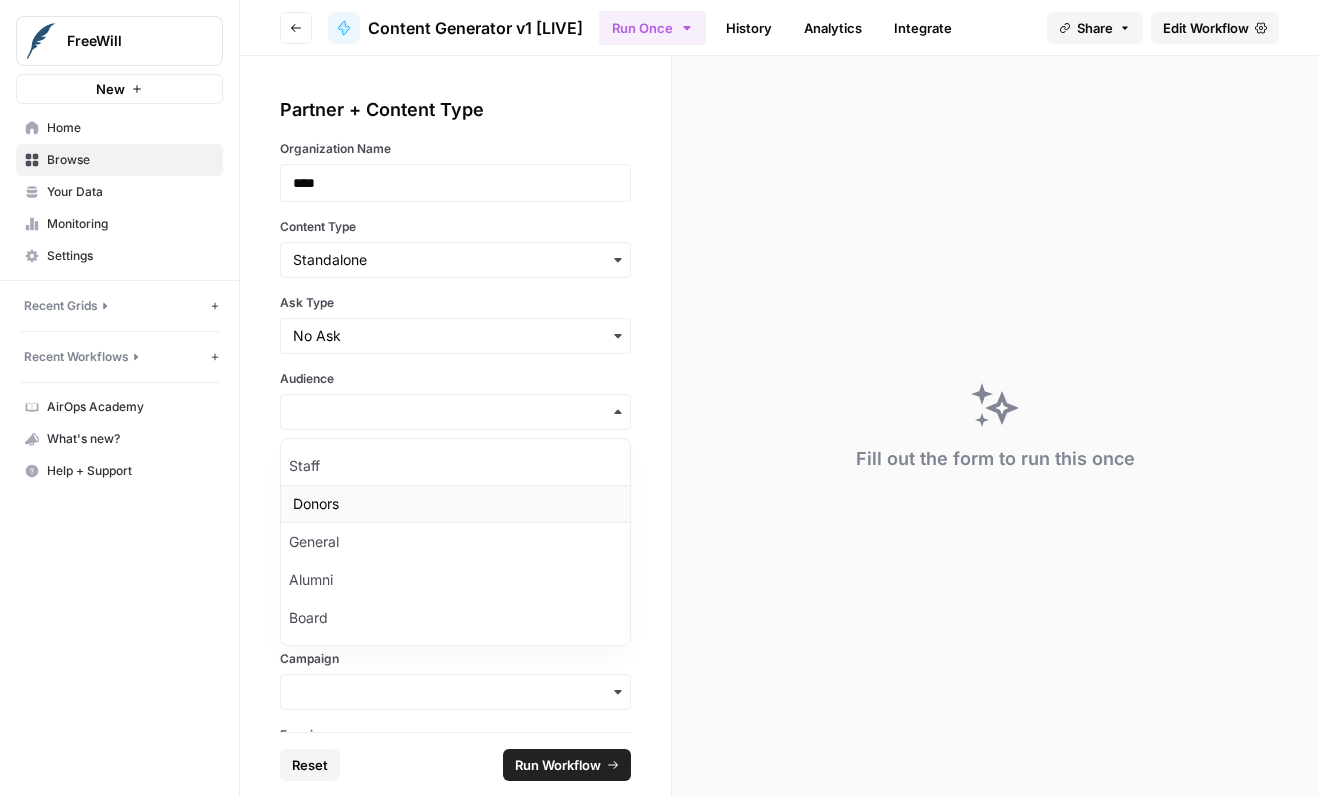 click on "Donors" at bounding box center (455, 504) 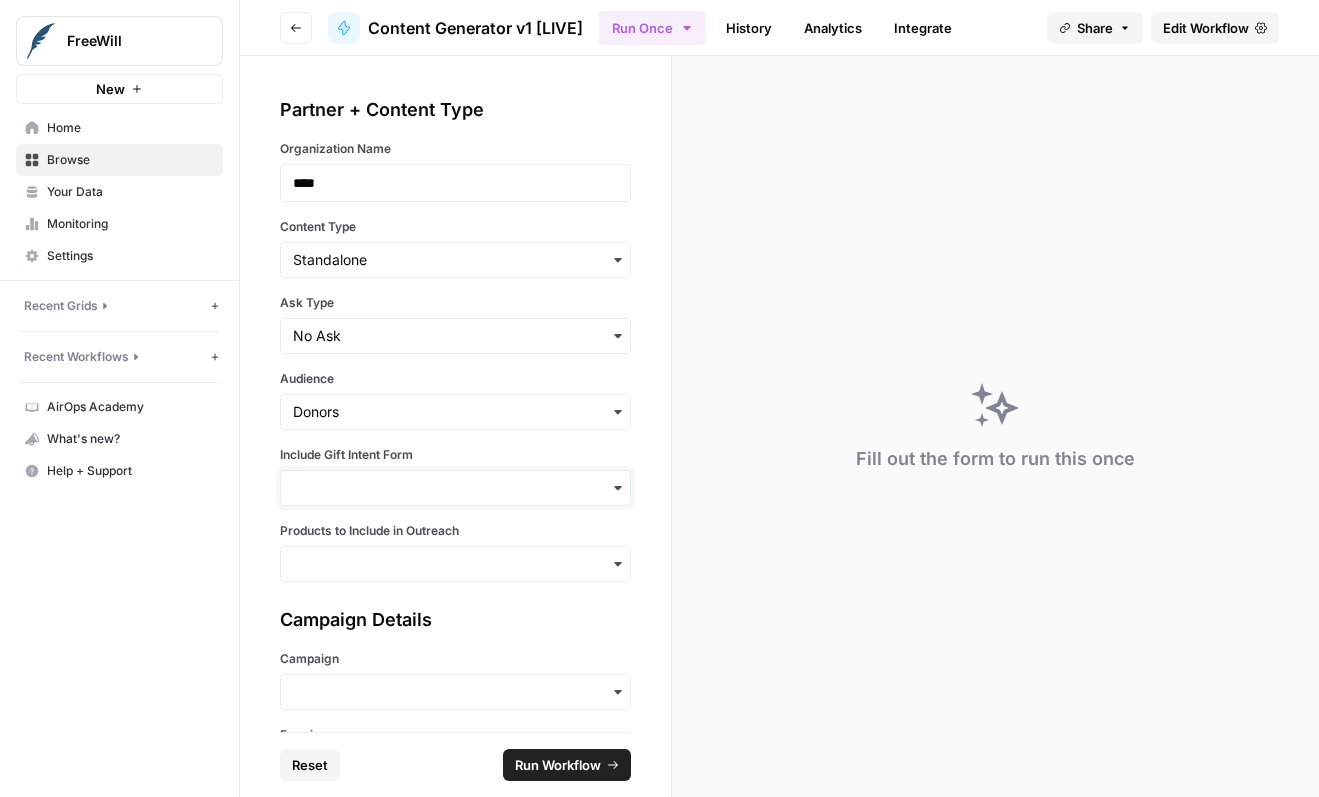 click on "Include Gift Intent Form" at bounding box center [455, 488] 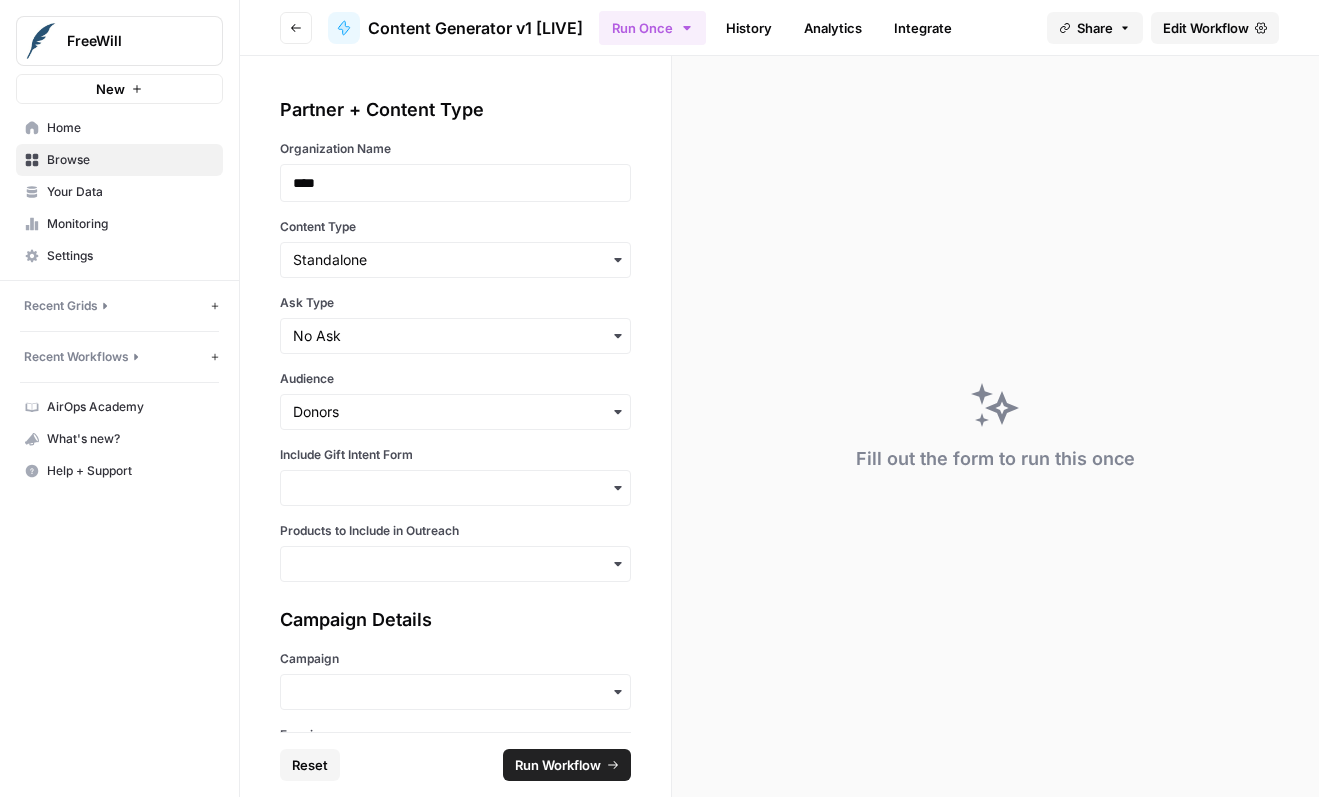 click on "FreeWill New Home Browse Your Data Monitoring Settings Recent Grids New grid Improve Technical SEO for Page Generate Key Takeaways from Webinar Transcripts NPS Tagging Recent Workflows New Workflow Content Generator v1 [LIVE] Transcribe Audio Generate Key Takeaways from Webinar Transcript AirOps Academy What's new? Help + Support" at bounding box center (119, 398) 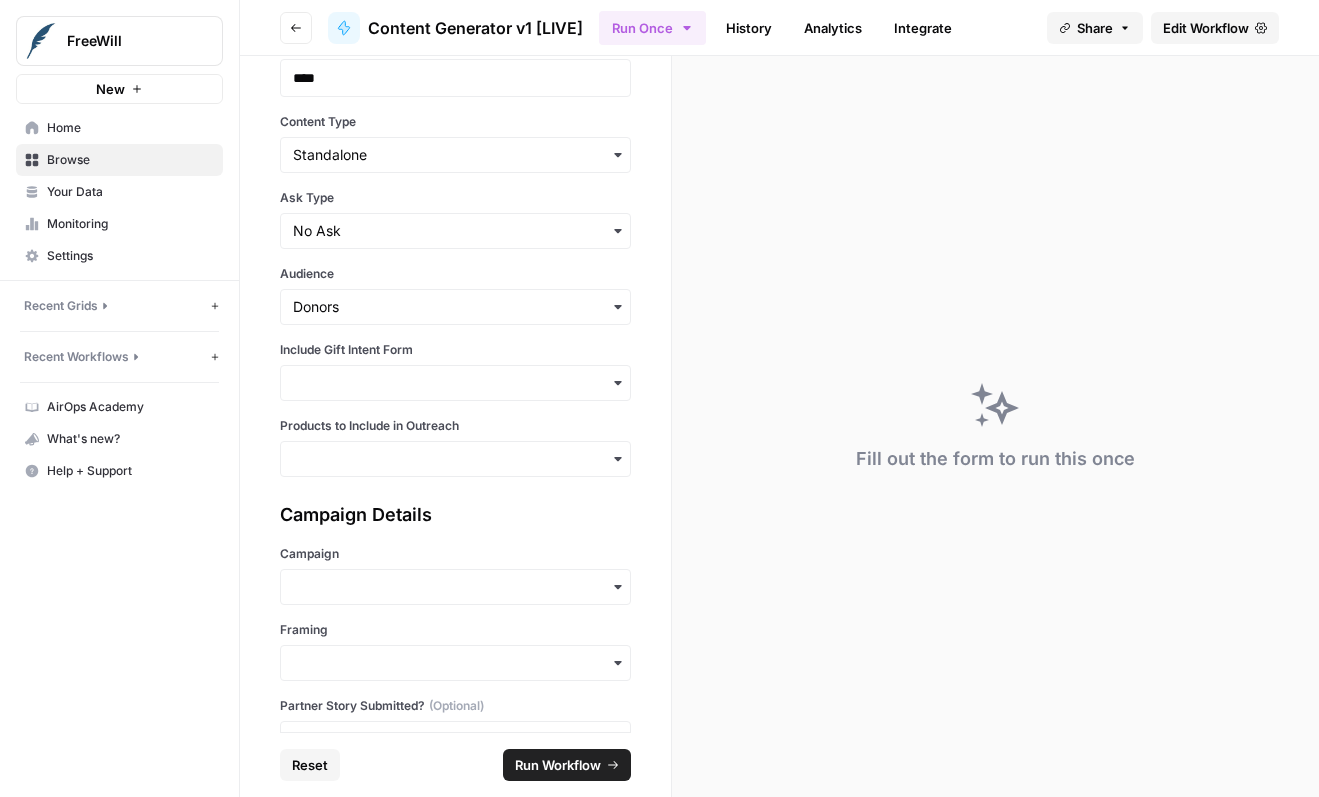 scroll, scrollTop: 347, scrollLeft: 0, axis: vertical 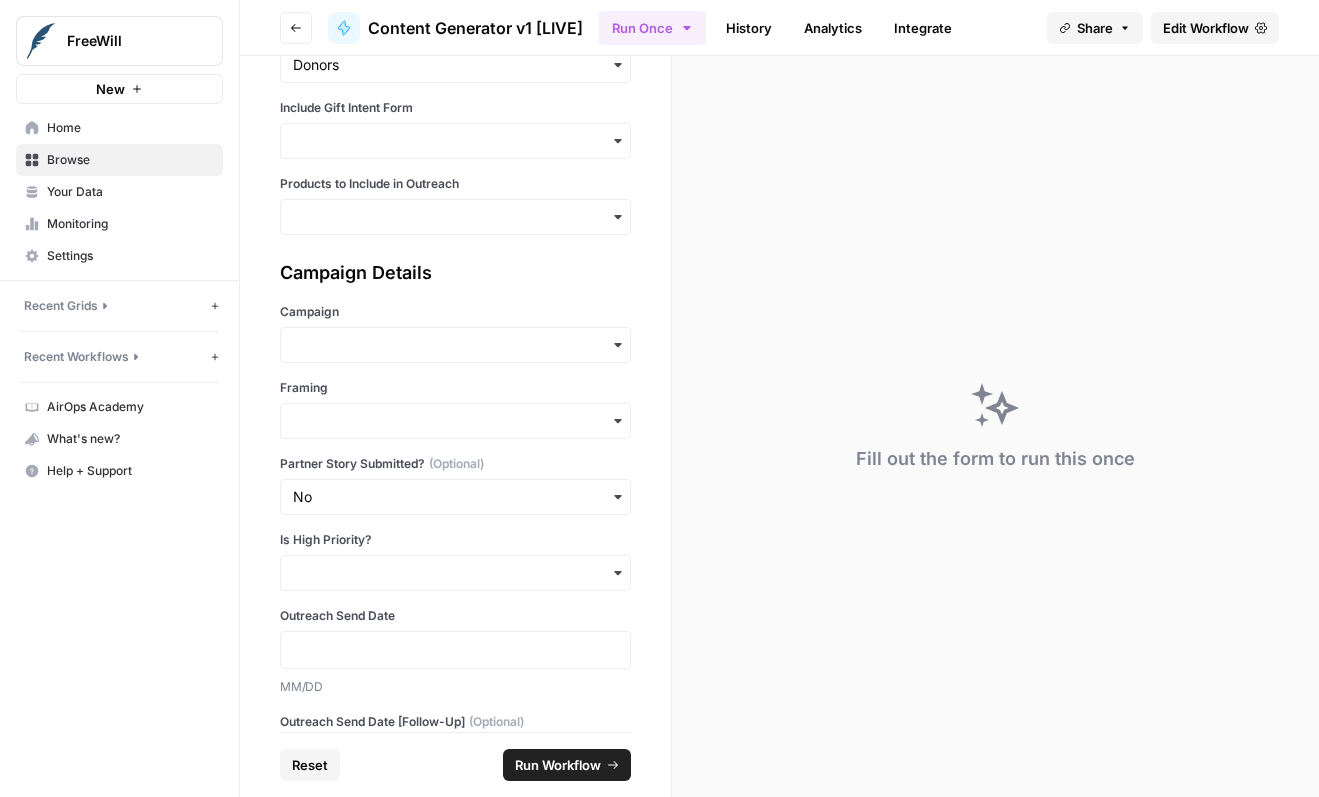 click on "Campaign" at bounding box center (455, 312) 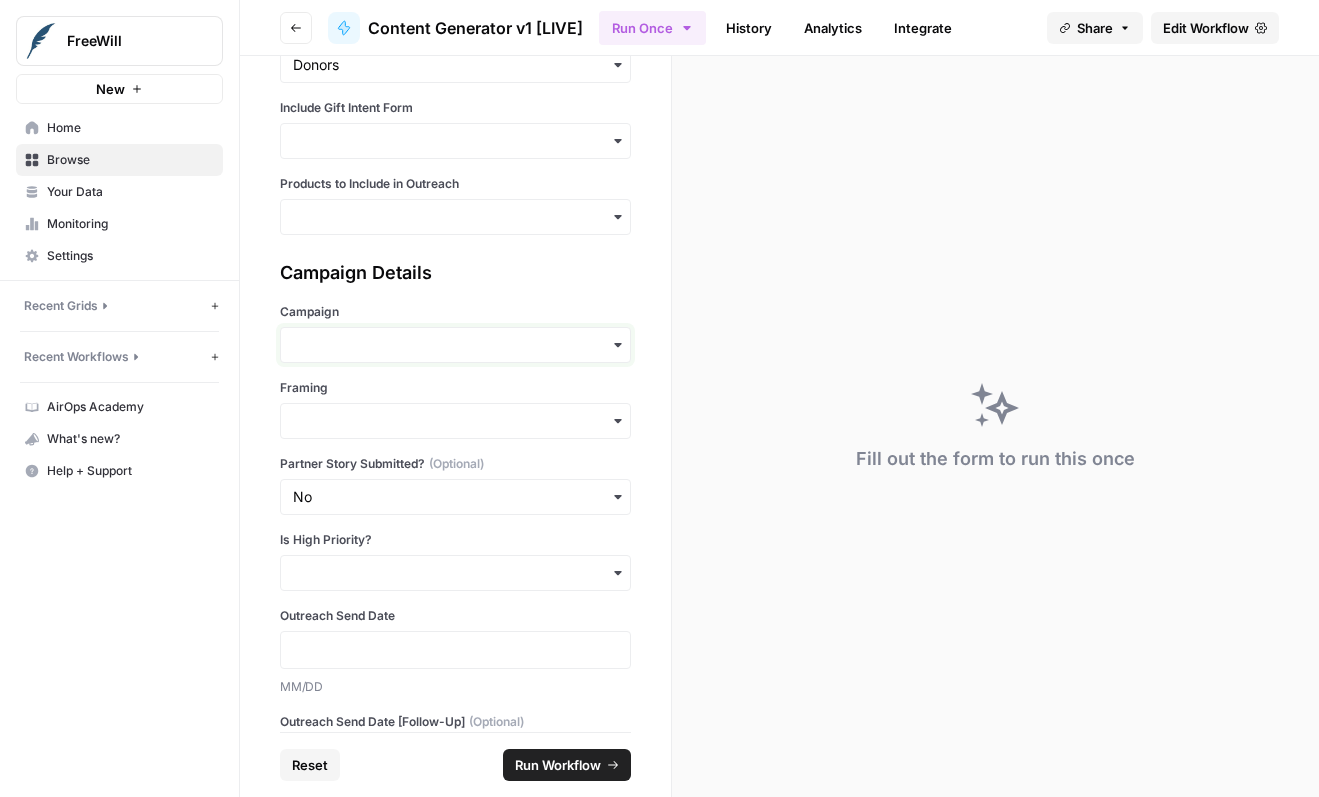 click on "Campaign" at bounding box center (455, 345) 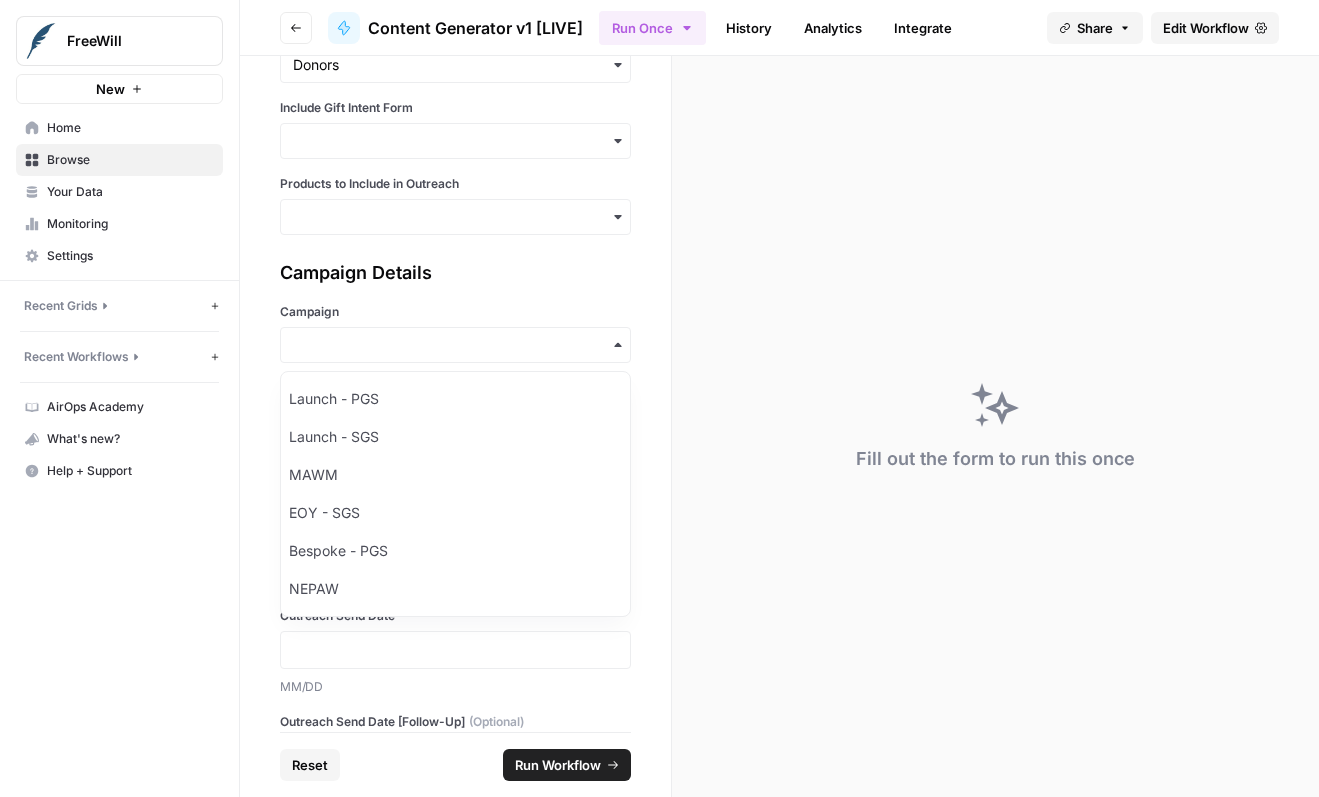 click on "Partner + Content Type Organization Name **** Content Type Ask Type Audience Include Gift Intent Form Products to Include in Outreach Campaign Details Campaign Framing Partner Story Submitted? (Optional) Is High Priority? Outreach Send Date MM/DD Outreach Send Date [Follow-Up] (Optional) MM/DD Notes (Optional)" at bounding box center [455, 394] 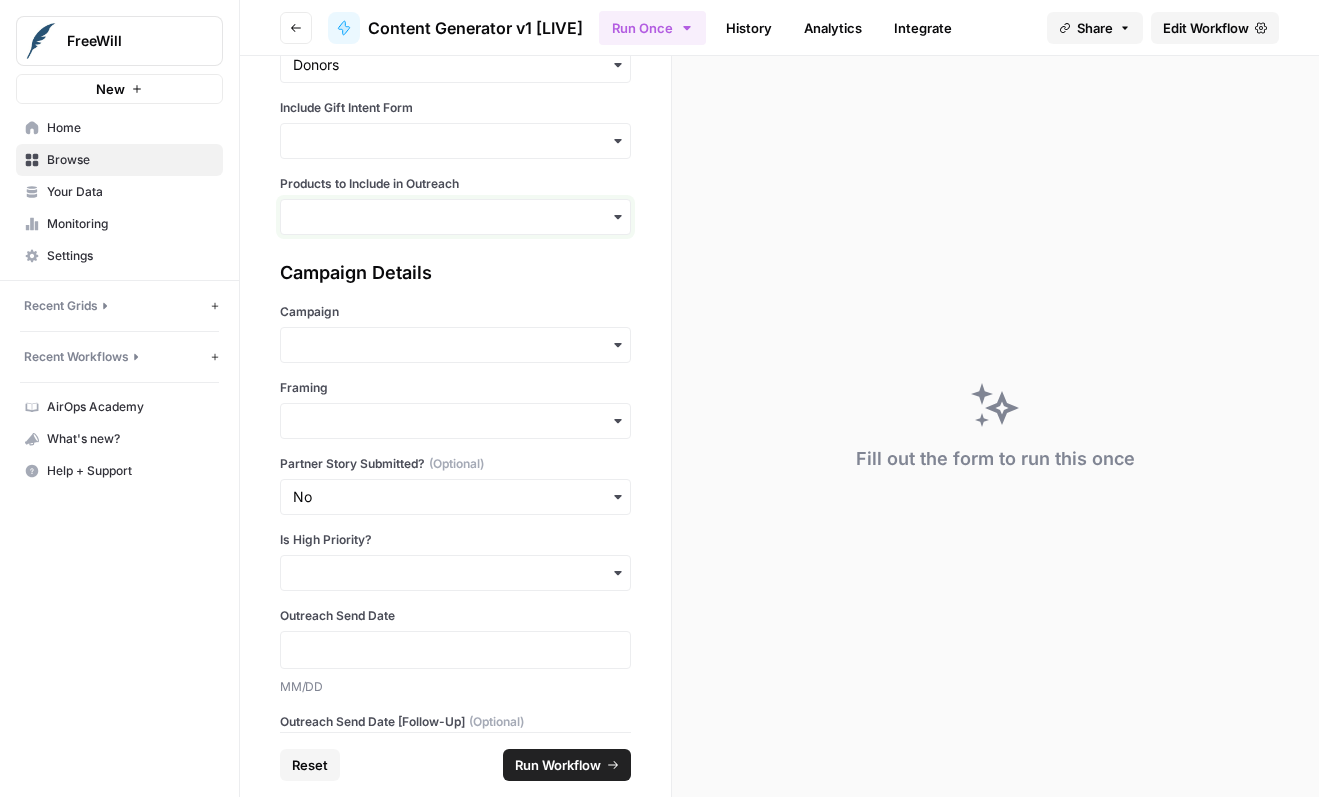 click on "Products to Include in Outreach" at bounding box center (455, 217) 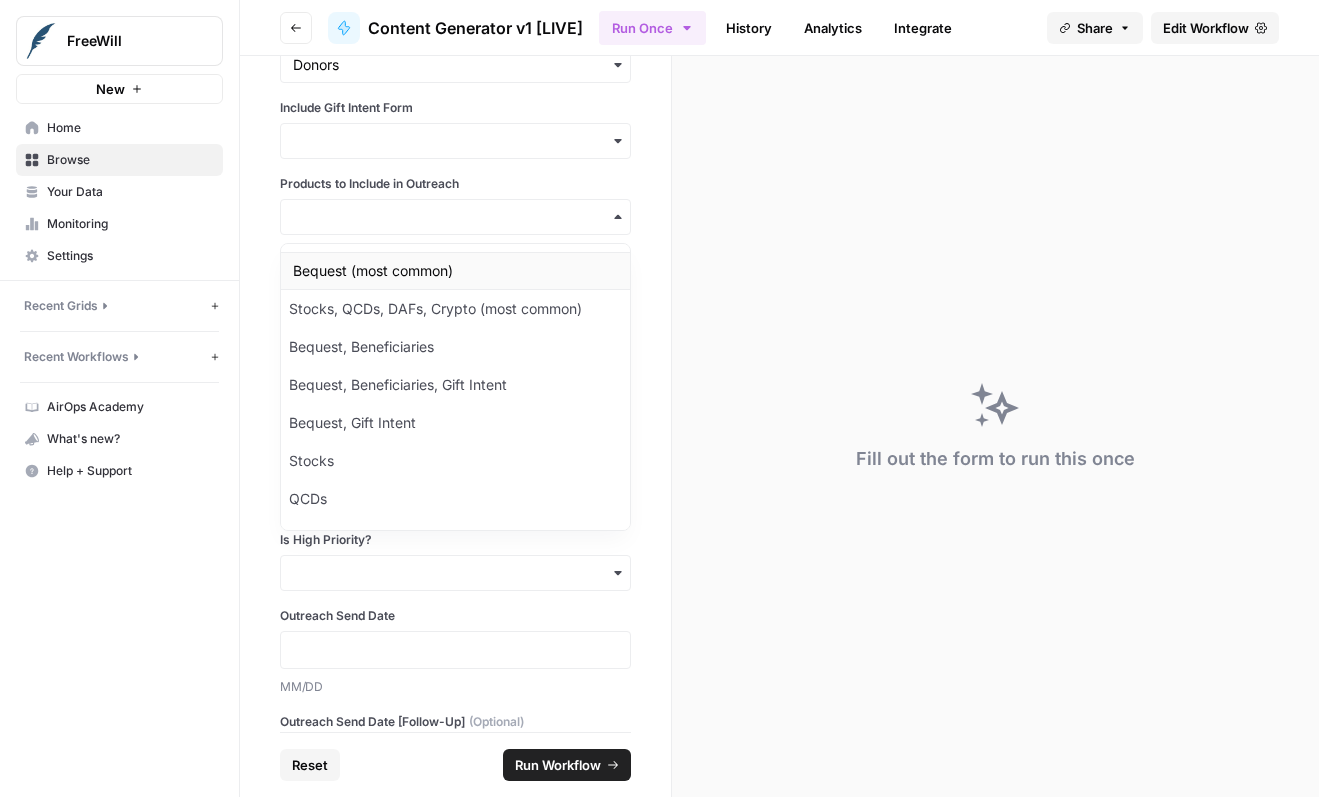 click on "Bequest (most common)" at bounding box center (455, 271) 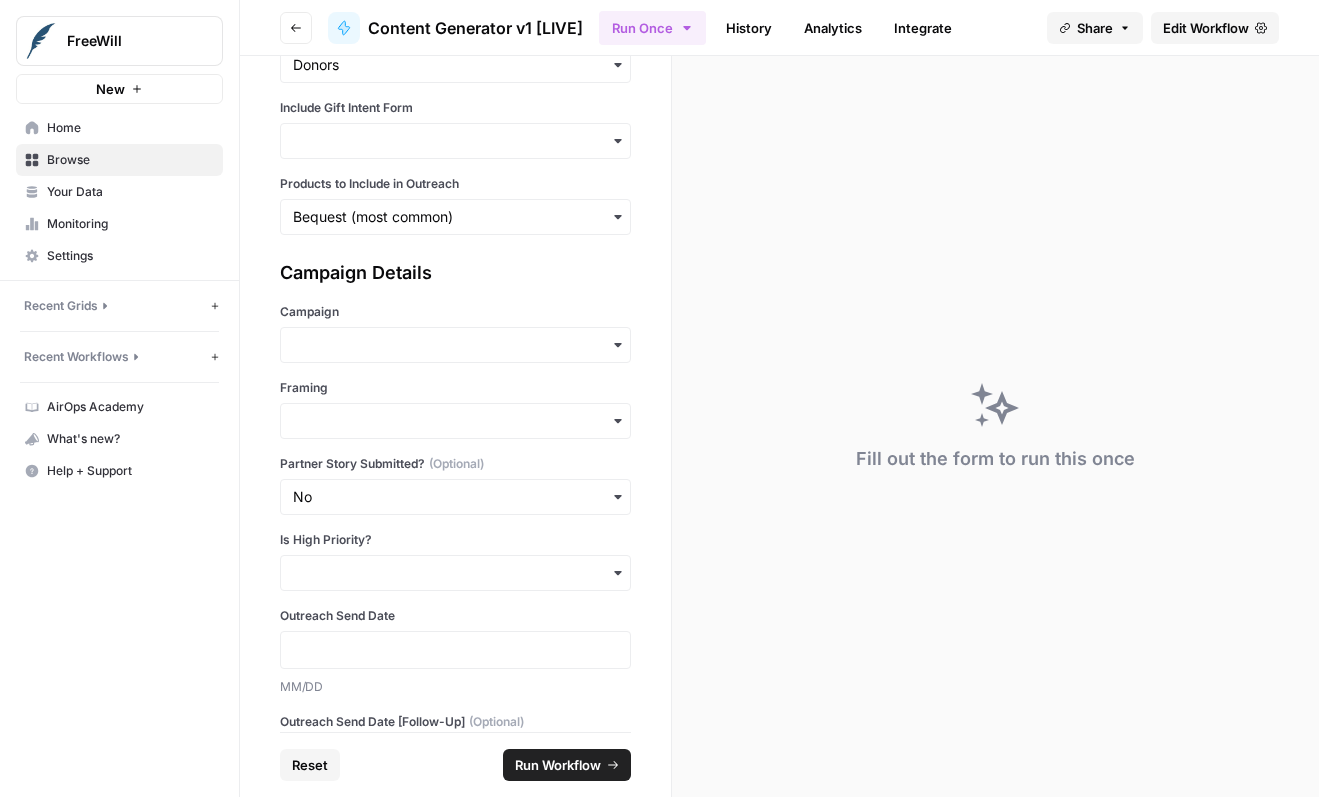 click on "Partner + Content Type Organization Name **** Content Type Ask Type Audience Include Gift Intent Form Products to Include in Outreach" at bounding box center (455, -8) 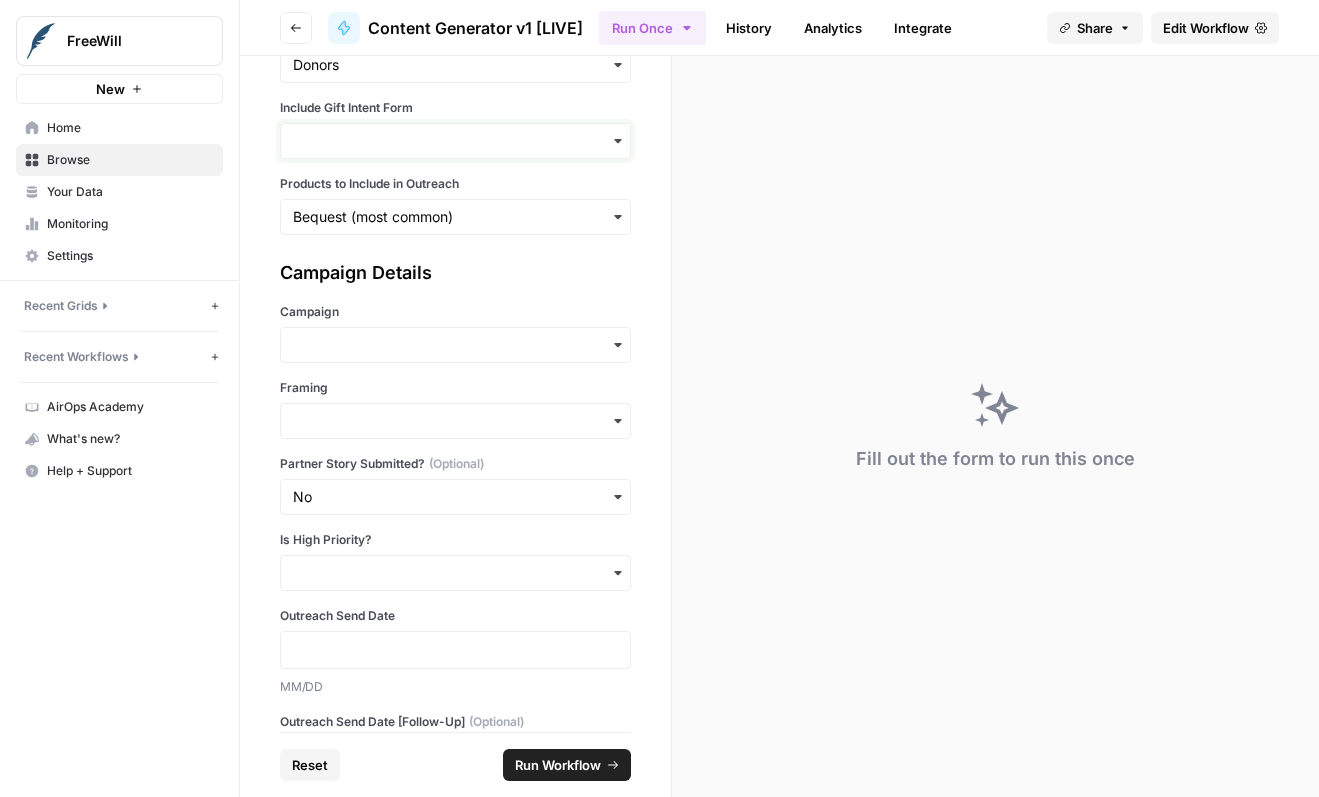 click on "Include Gift Intent Form" at bounding box center (455, 141) 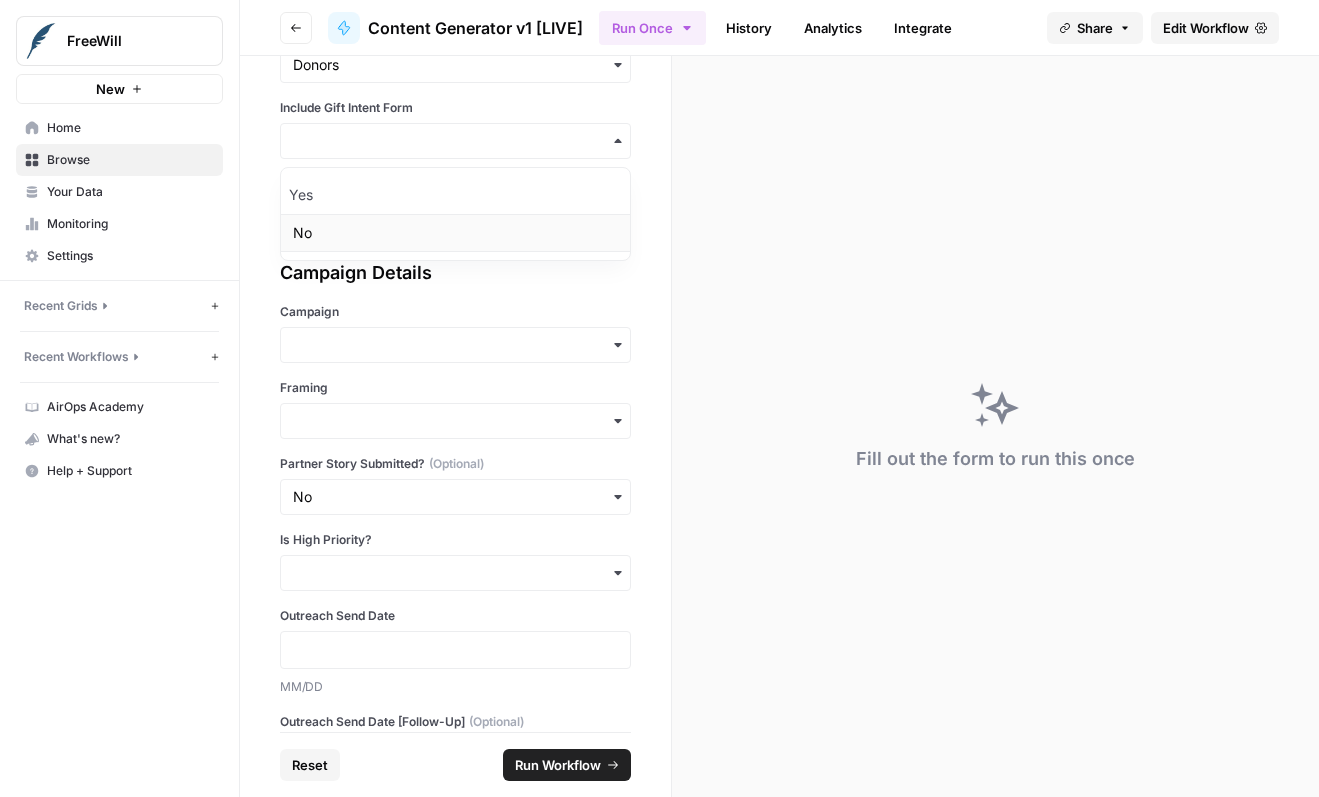 click on "No" at bounding box center [455, 233] 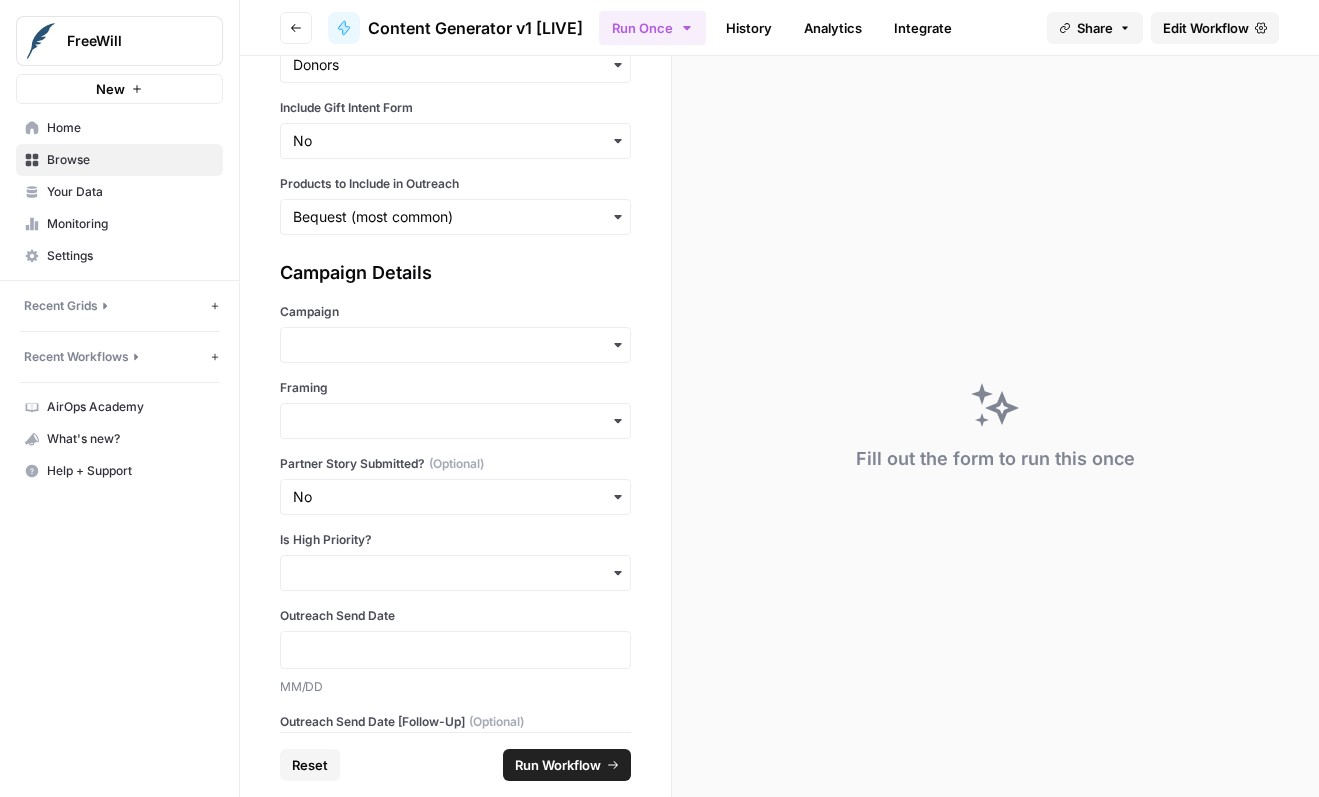 click on "Campaign" at bounding box center (455, 333) 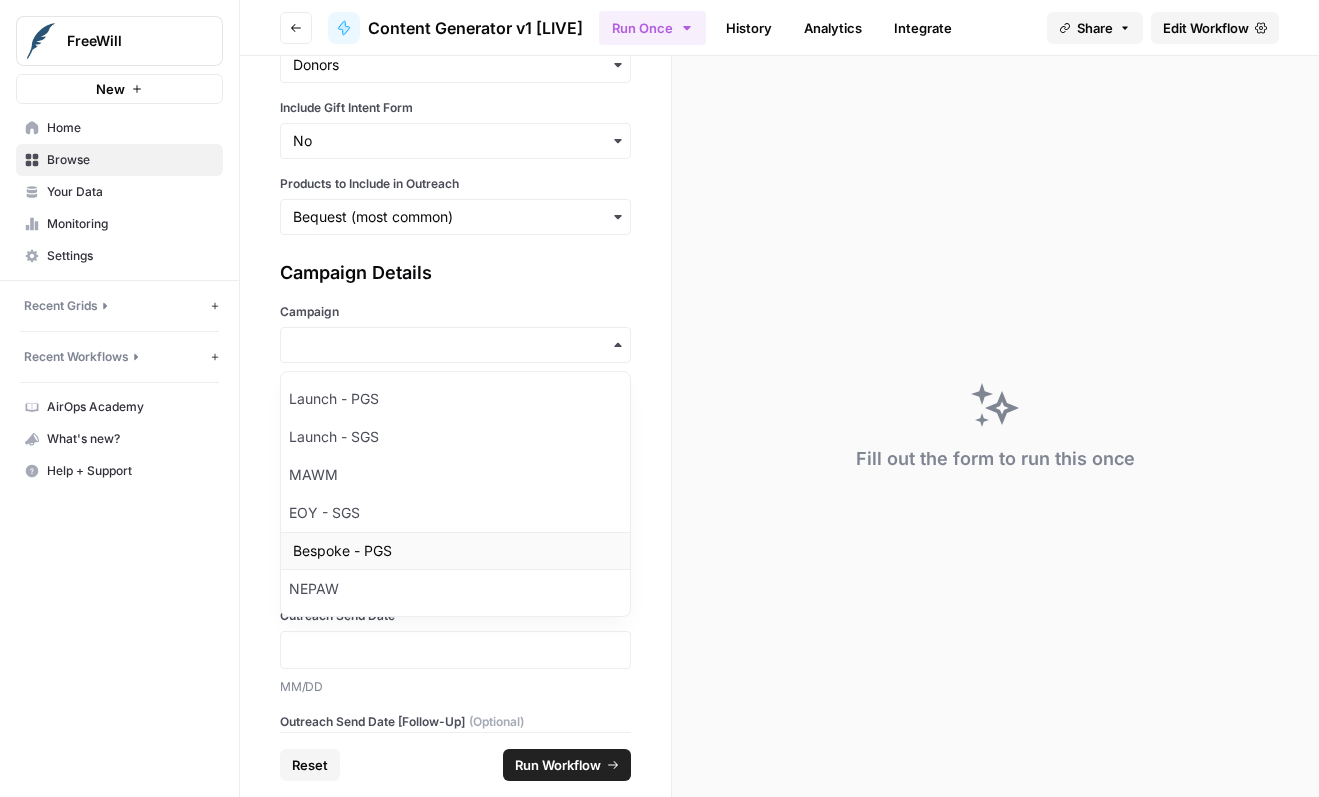 click on "Bespoke - PGS" at bounding box center (455, 551) 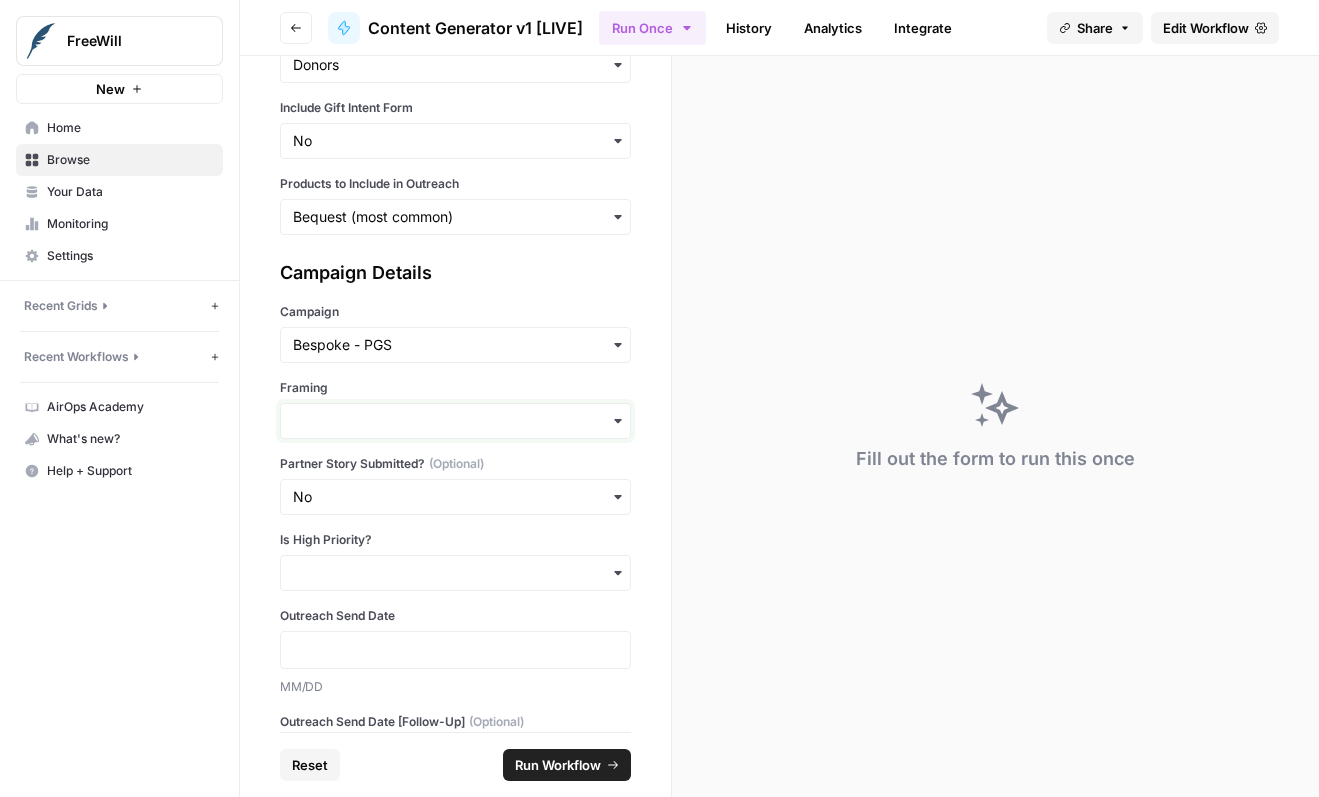 click on "Framing" at bounding box center [455, 421] 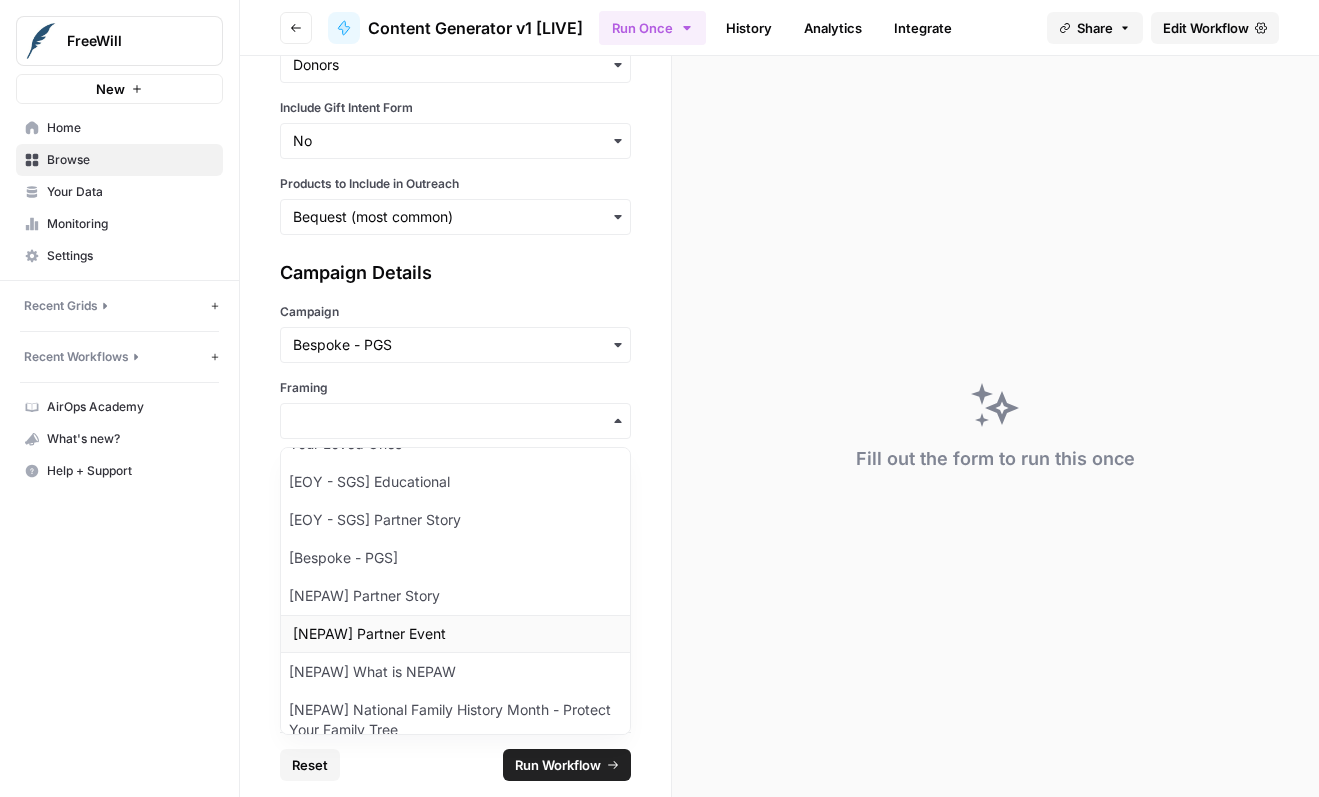 scroll, scrollTop: 360, scrollLeft: 0, axis: vertical 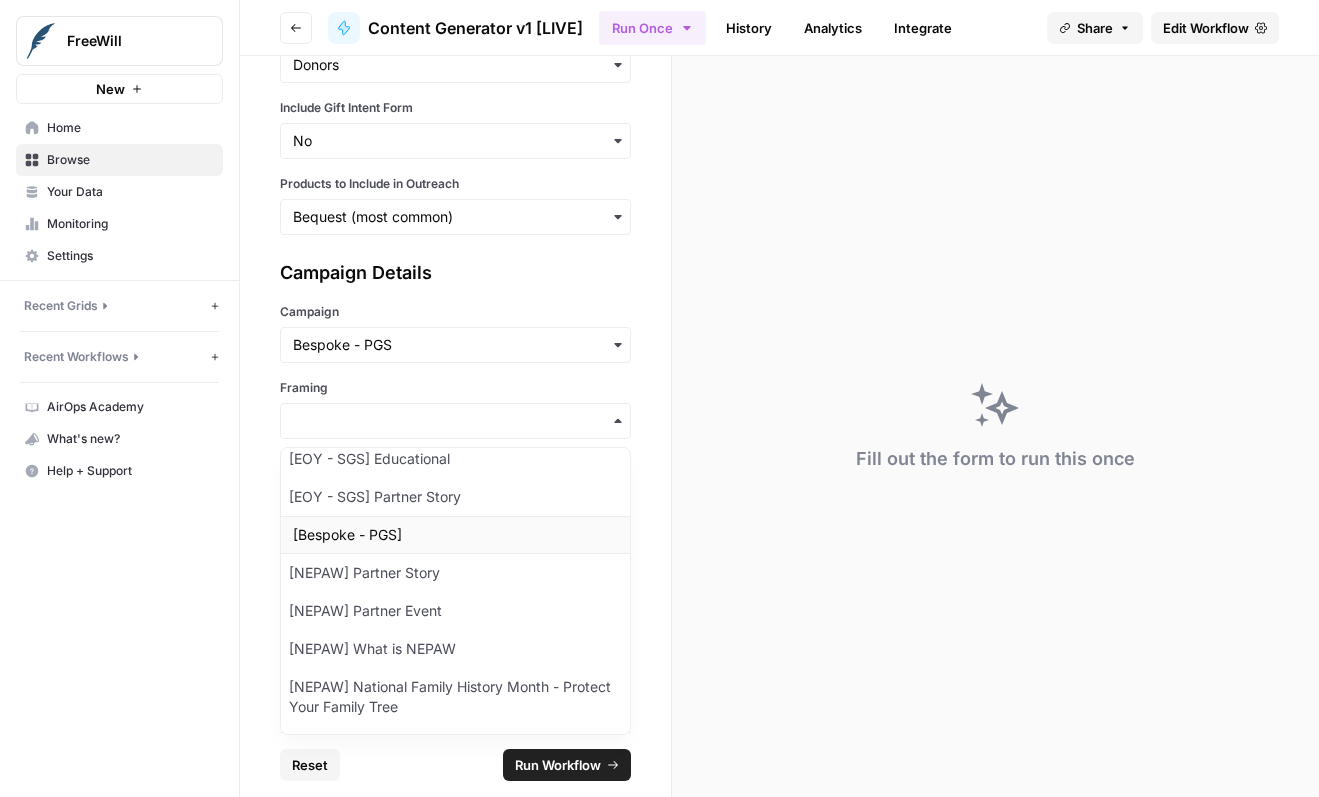 click on "[Bespoke - PGS]" at bounding box center [455, 535] 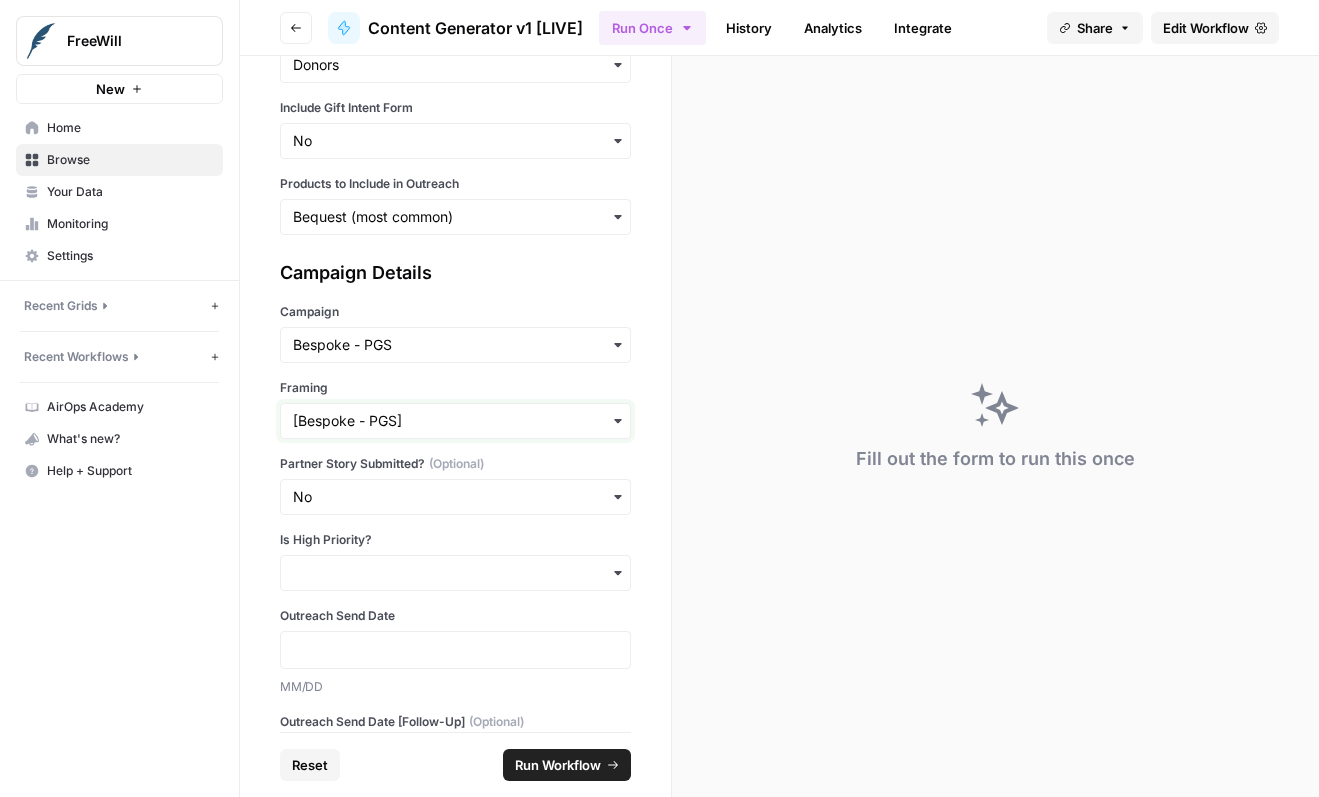click on "Framing" at bounding box center (455, 421) 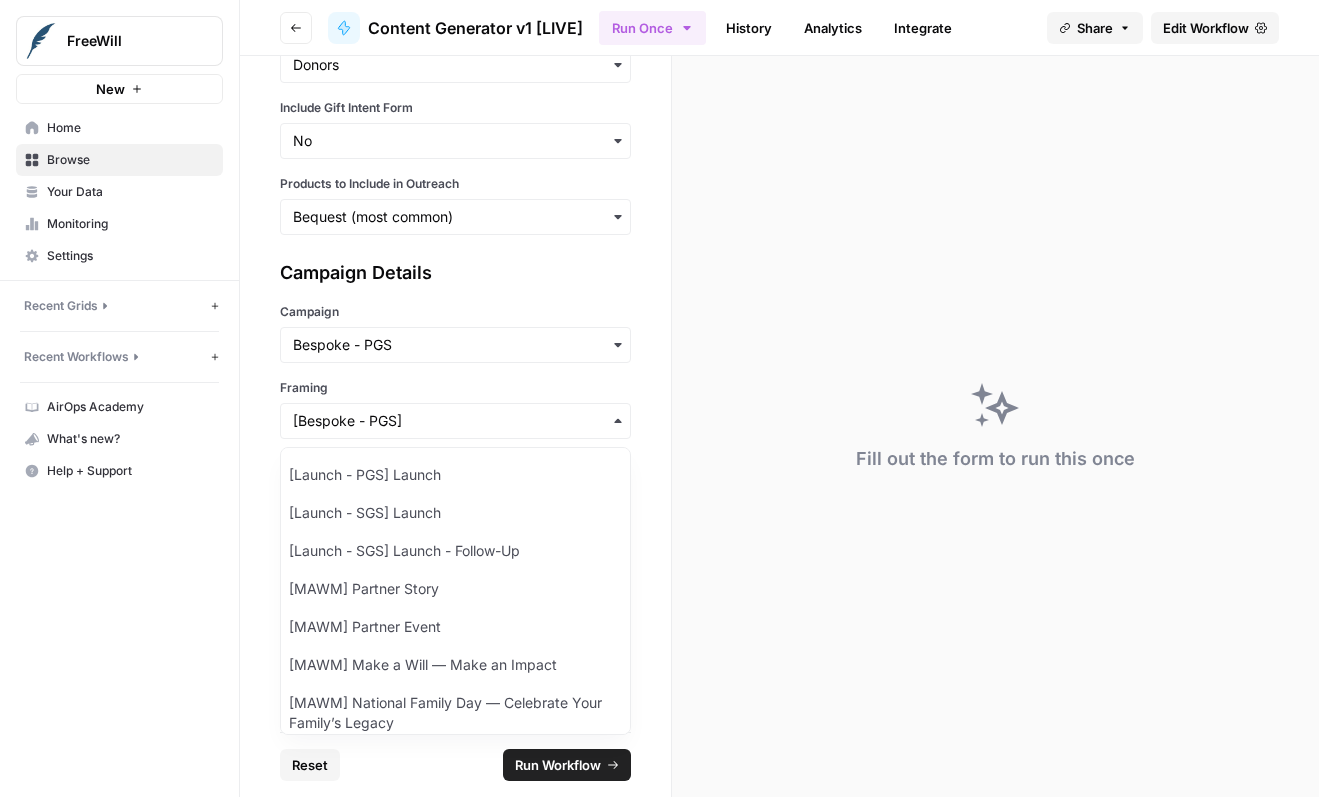 click on "Framing" at bounding box center (455, 388) 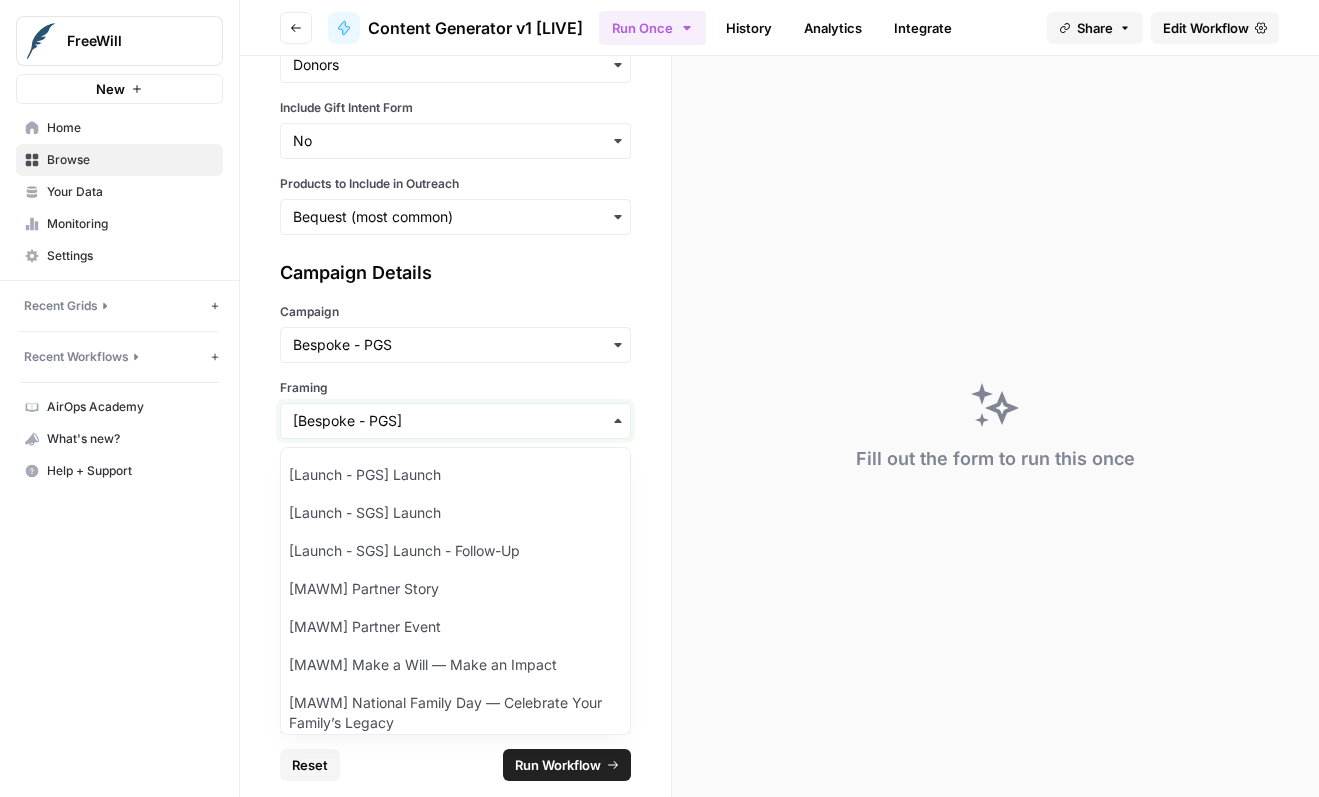 click on "Framing" at bounding box center [455, 421] 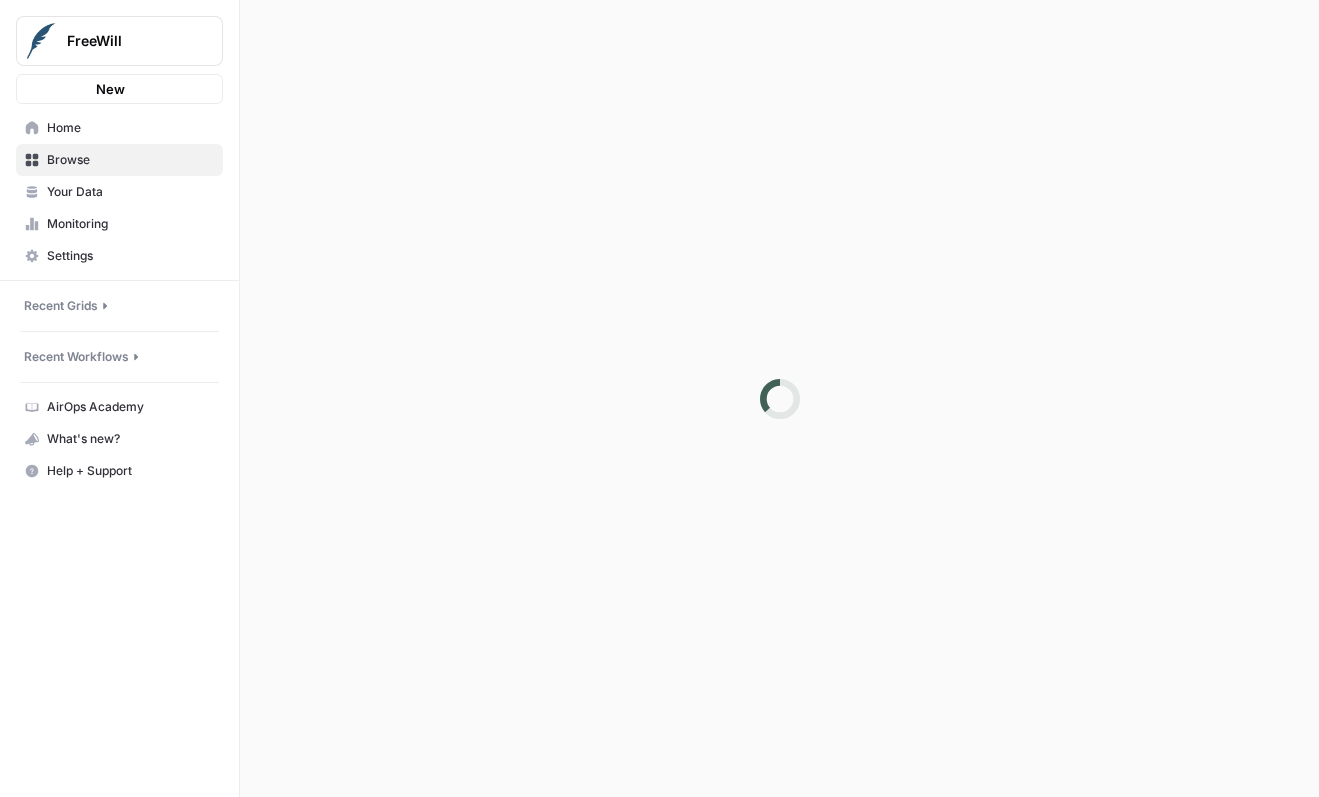 scroll, scrollTop: 0, scrollLeft: 0, axis: both 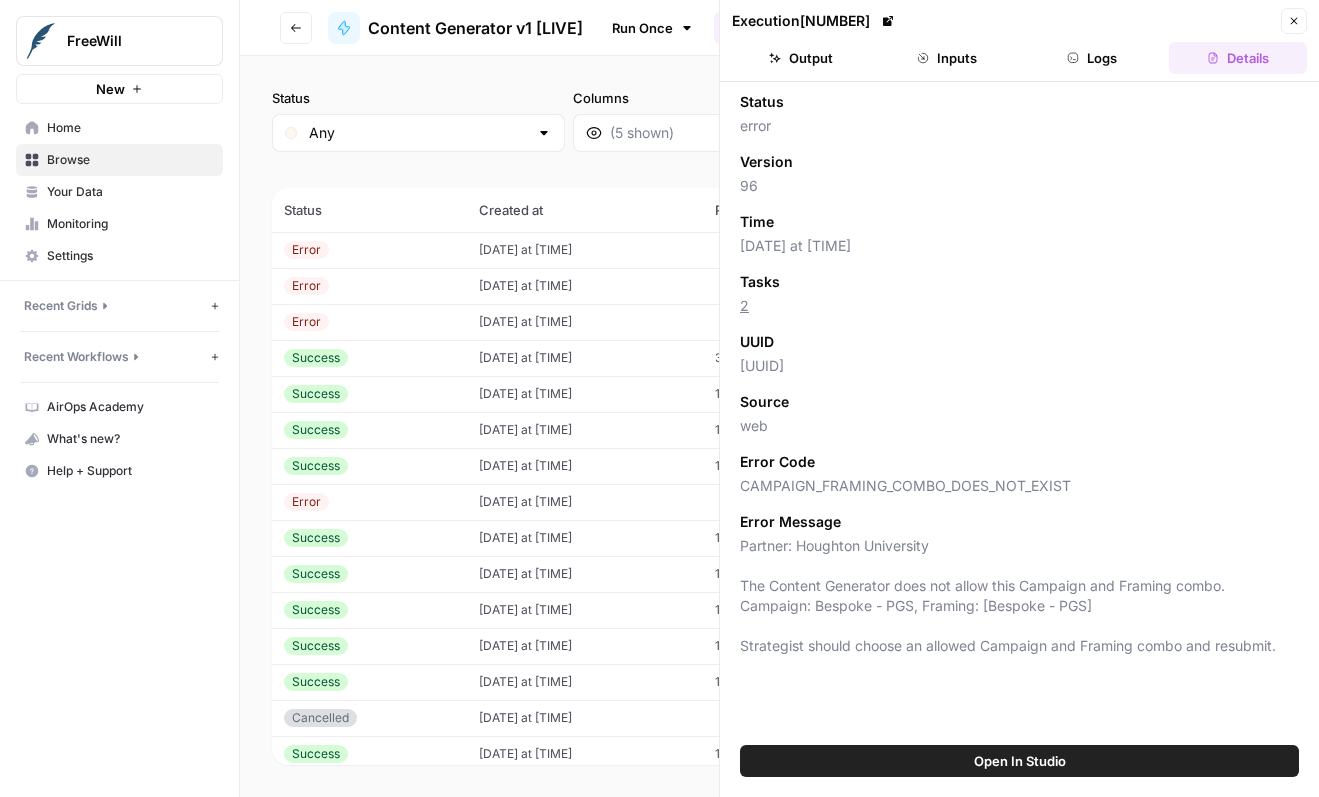 click on "Inputs" at bounding box center (947, 58) 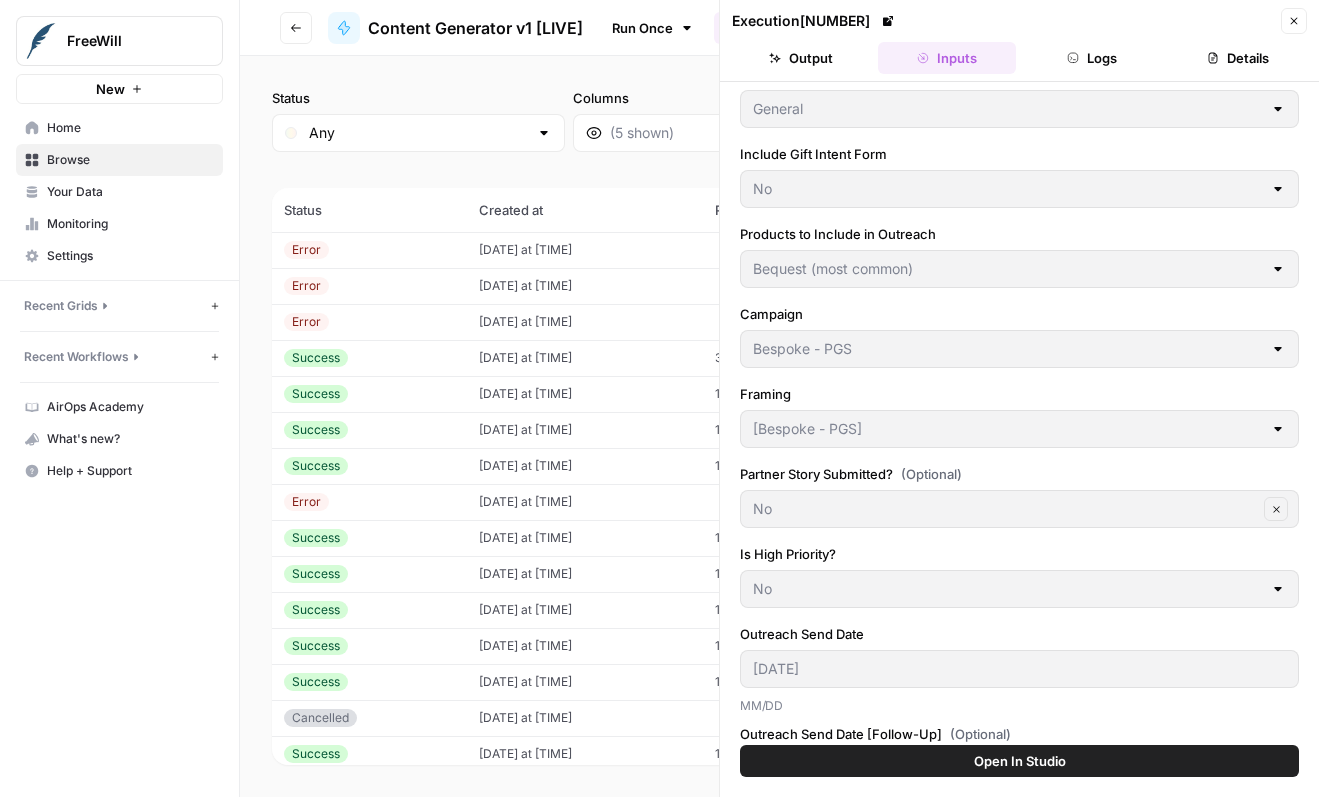 scroll, scrollTop: 568, scrollLeft: 0, axis: vertical 